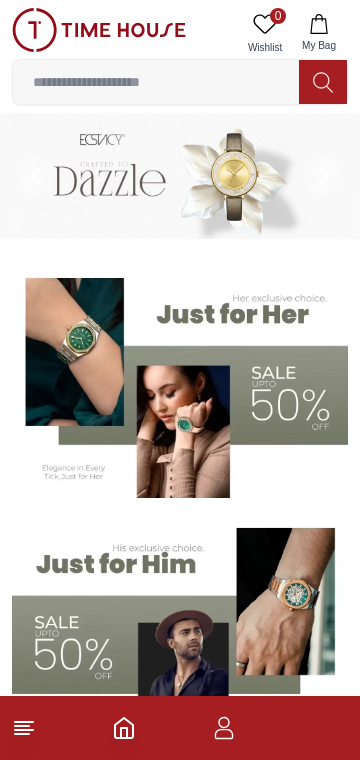 scroll, scrollTop: 0, scrollLeft: 0, axis: both 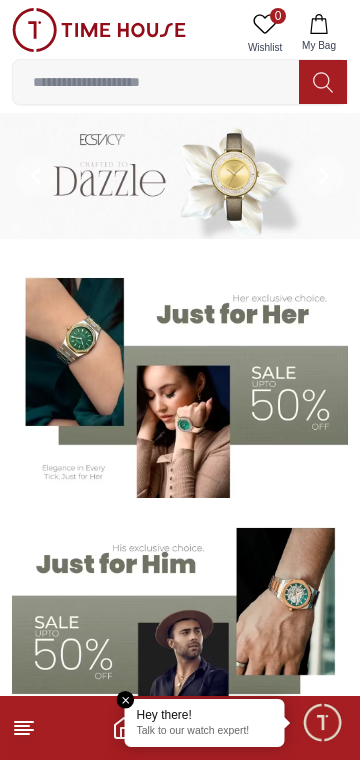 click at bounding box center [156, 82] 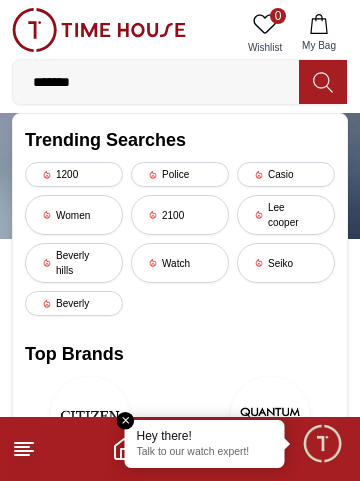 type on "********" 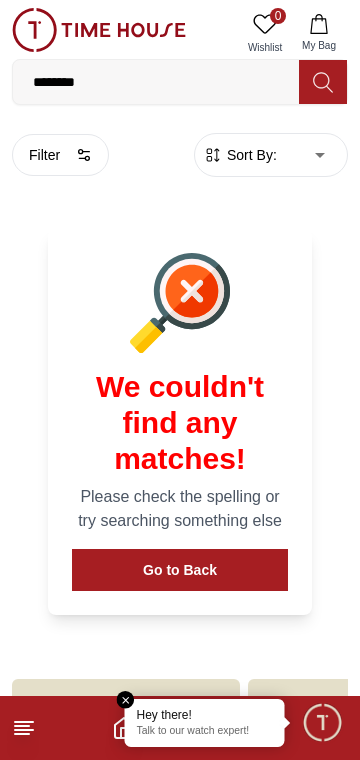 click on "********" at bounding box center [156, 82] 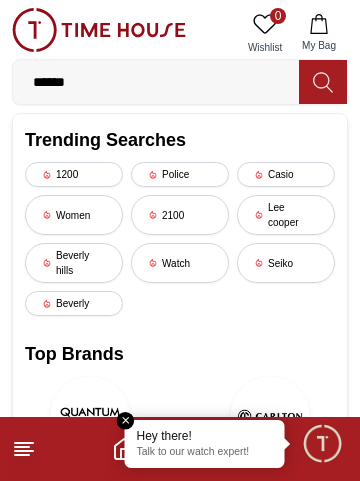 type on "*****" 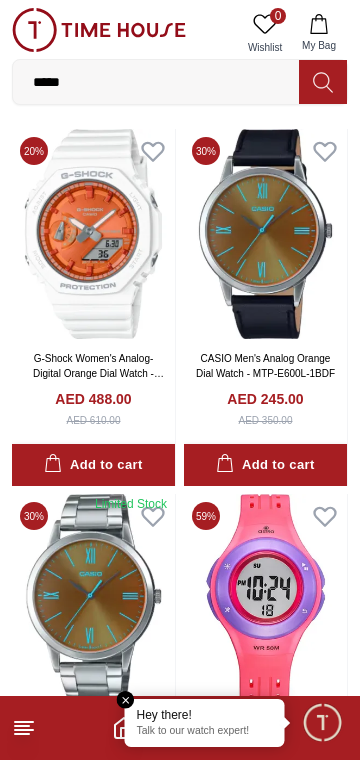 scroll, scrollTop: 0, scrollLeft: 0, axis: both 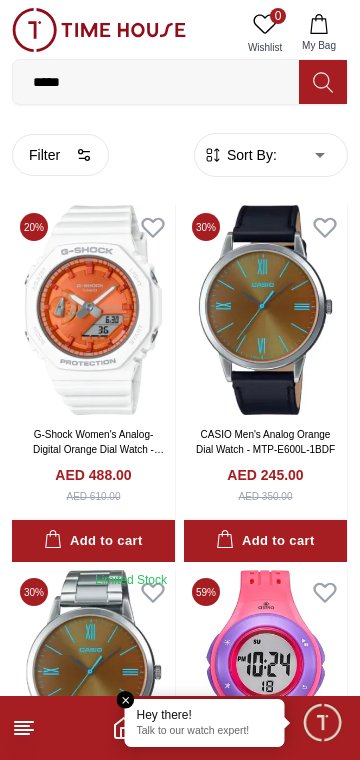 click on "*****" at bounding box center [156, 82] 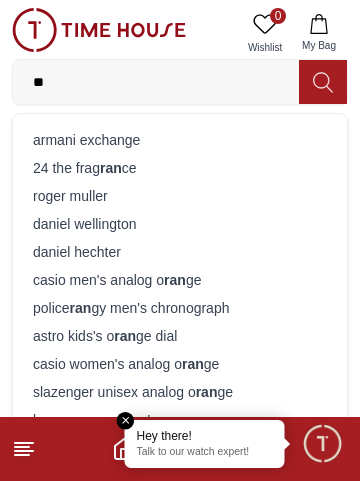 type on "*" 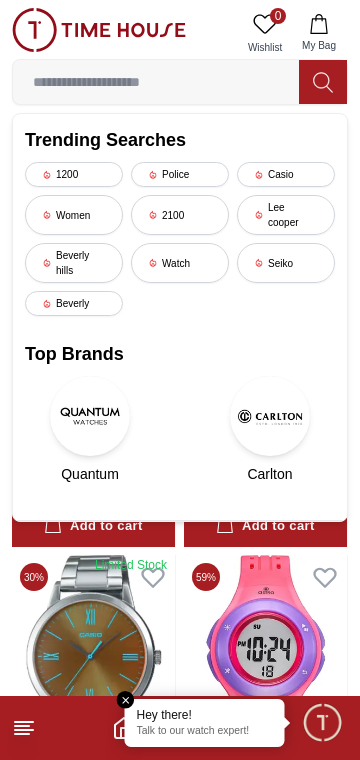 scroll, scrollTop: 0, scrollLeft: 0, axis: both 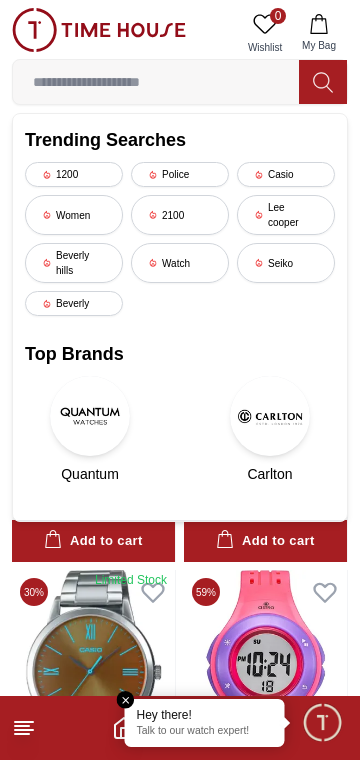 type 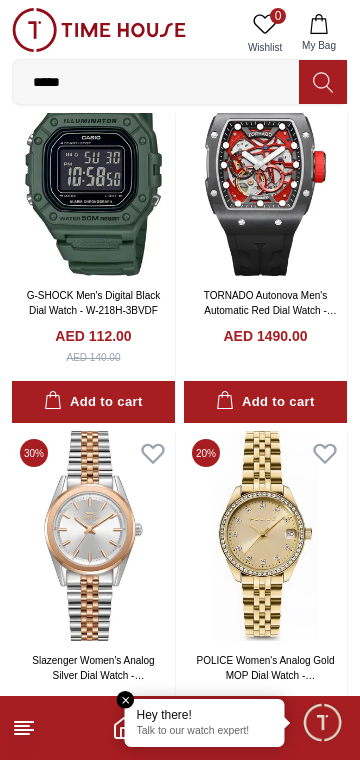 scroll, scrollTop: 0, scrollLeft: 0, axis: both 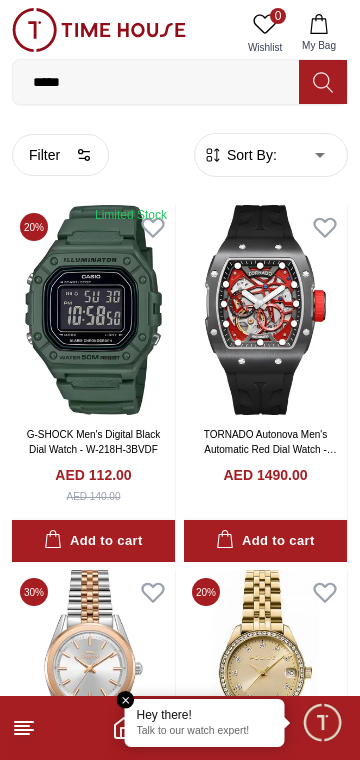 click on "Filter" at bounding box center [60, 155] 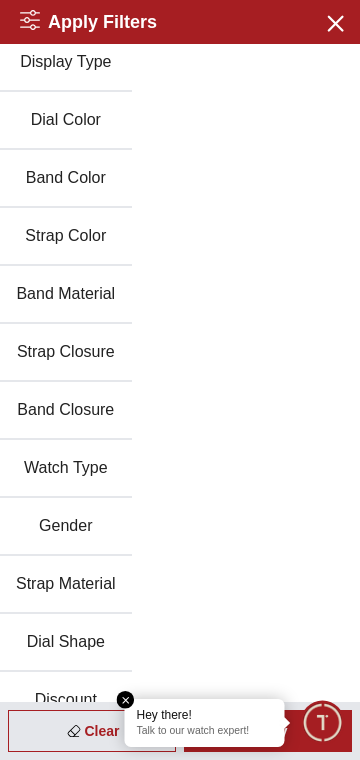 click on "Gender" at bounding box center (66, 527) 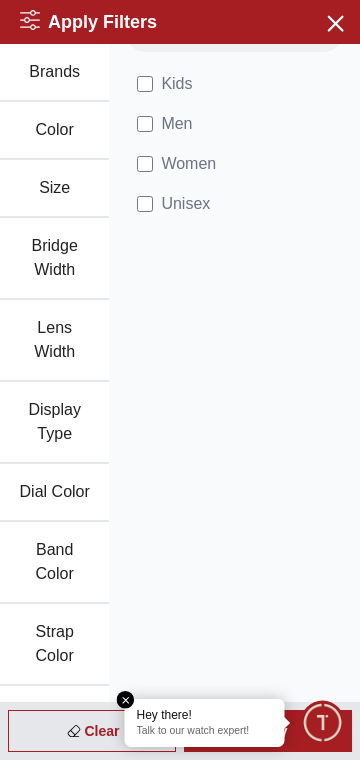 scroll, scrollTop: 0, scrollLeft: 0, axis: both 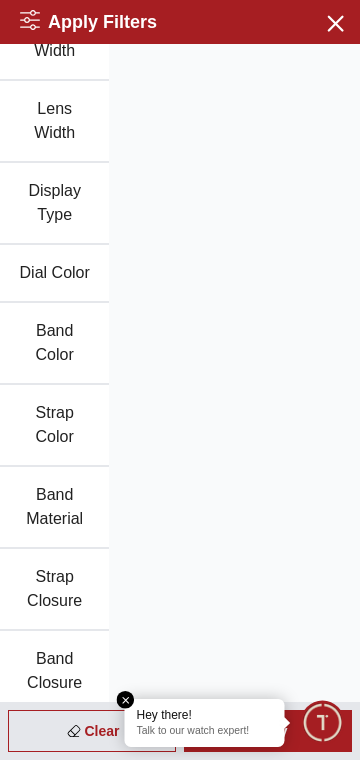 click at bounding box center [126, 700] 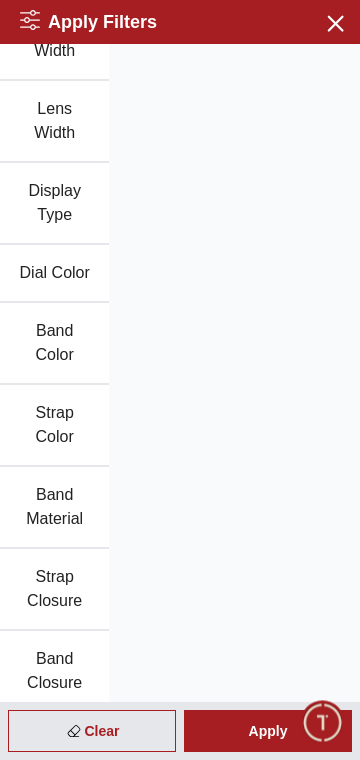 click on "Apply" at bounding box center [268, 731] 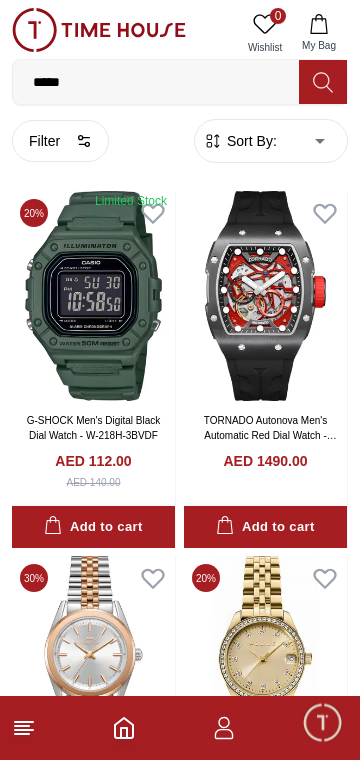 scroll, scrollTop: 0, scrollLeft: 0, axis: both 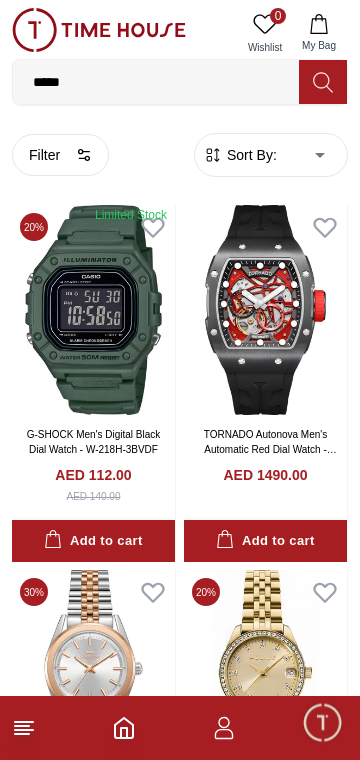 click 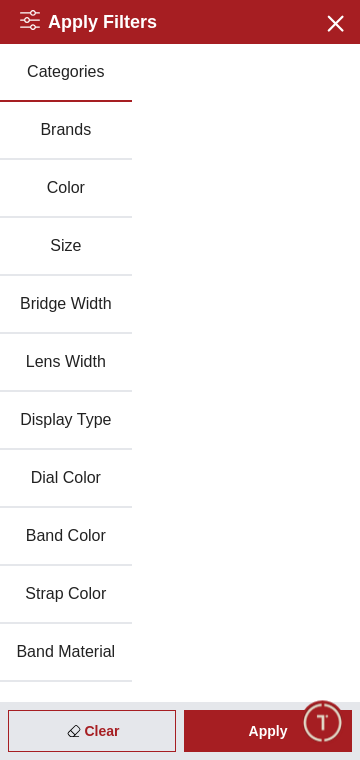 scroll, scrollTop: 37, scrollLeft: 0, axis: vertical 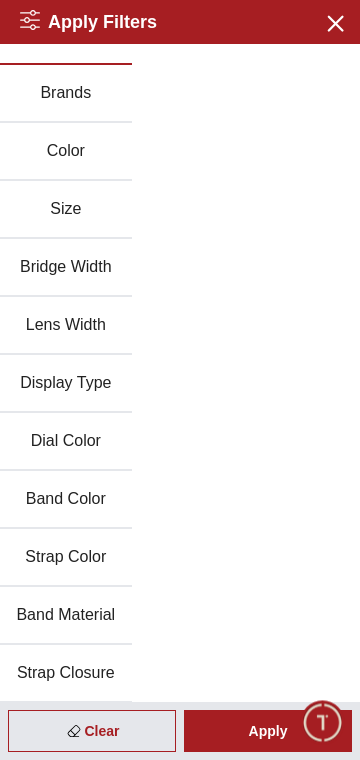 click on "Band Material" at bounding box center [66, 616] 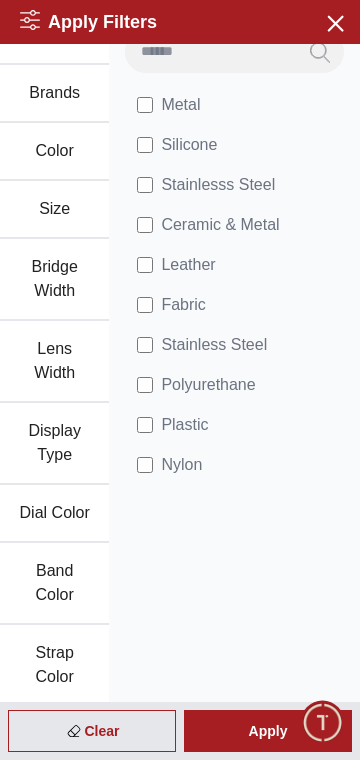 click on "Apply" at bounding box center (268, 731) 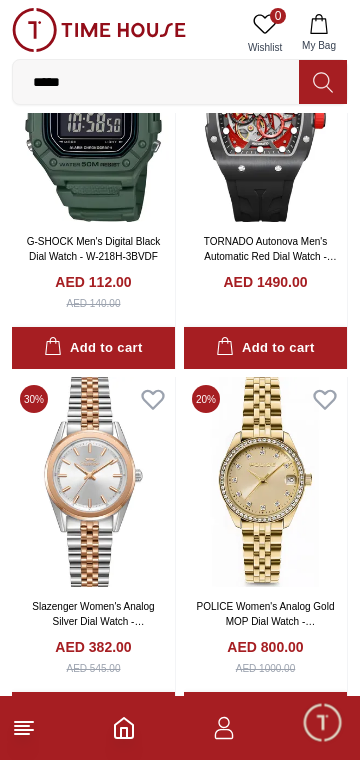 scroll, scrollTop: 195, scrollLeft: 0, axis: vertical 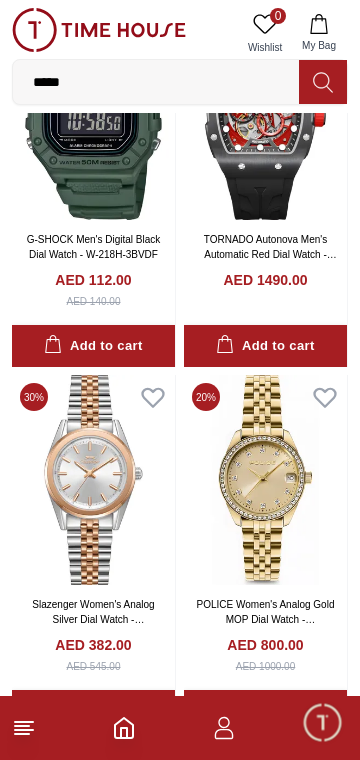 click at bounding box center (265, 480) 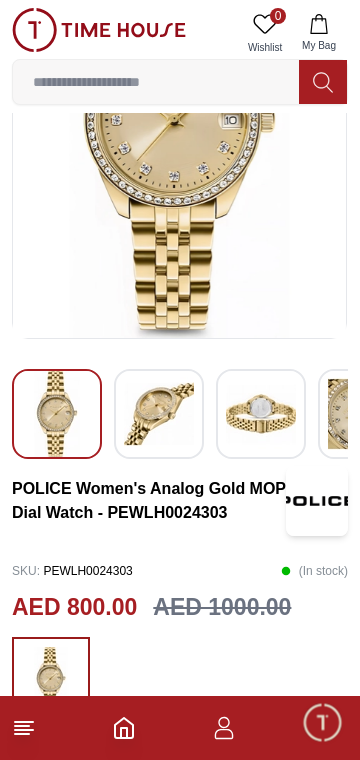 scroll, scrollTop: 217, scrollLeft: 0, axis: vertical 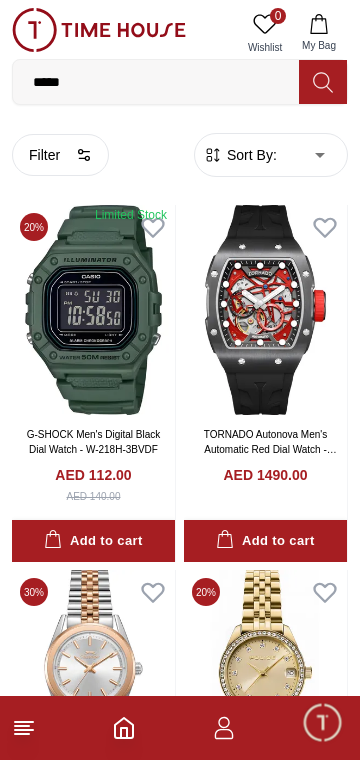 click on "Filter" at bounding box center [60, 155] 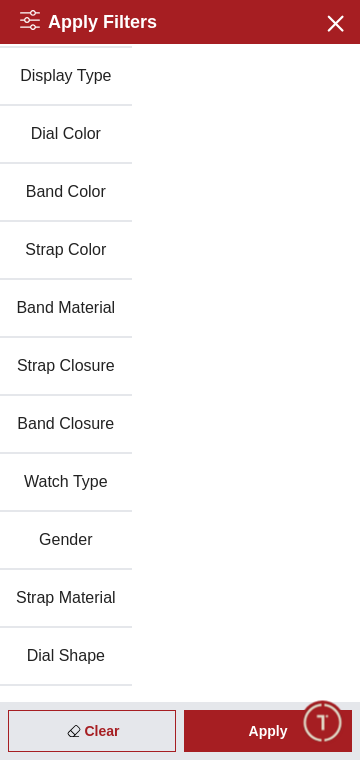 click on "Gender" at bounding box center (66, 541) 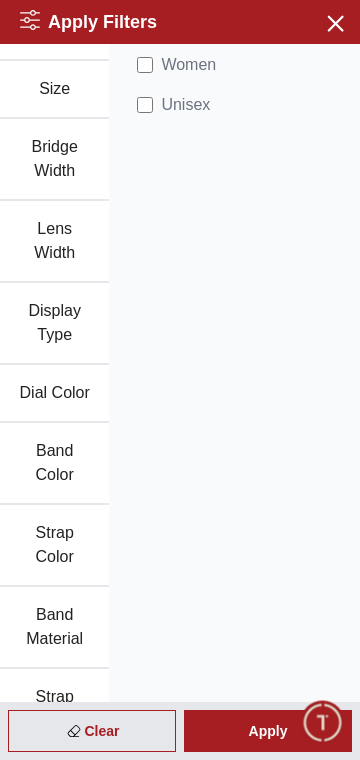 scroll, scrollTop: 0, scrollLeft: 0, axis: both 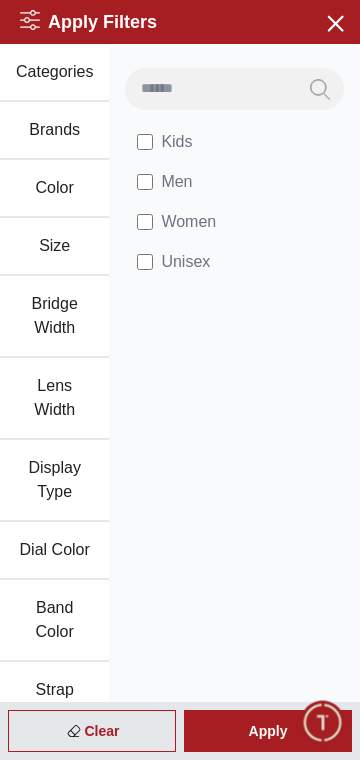 click on "Apply" at bounding box center (268, 731) 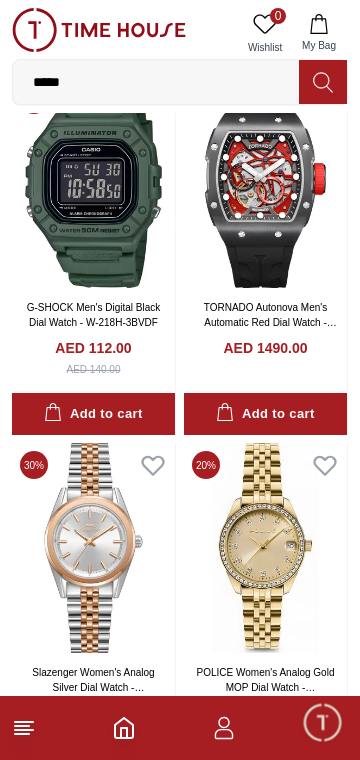 scroll, scrollTop: 0, scrollLeft: 0, axis: both 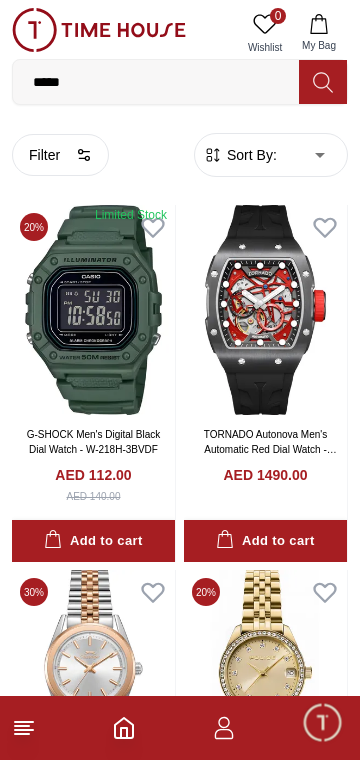 click 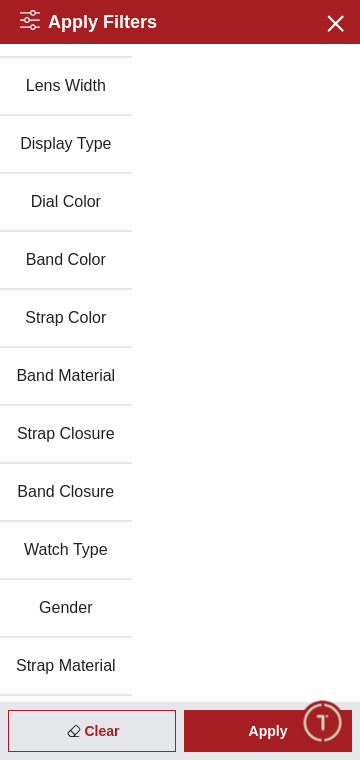 scroll, scrollTop: 298, scrollLeft: 0, axis: vertical 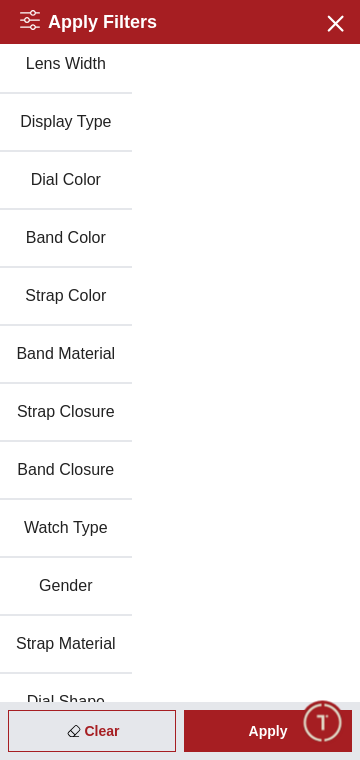 click on "Gender" at bounding box center [66, 587] 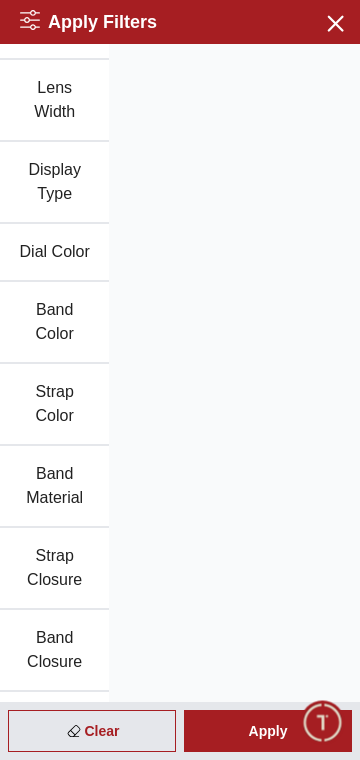scroll, scrollTop: 0, scrollLeft: 0, axis: both 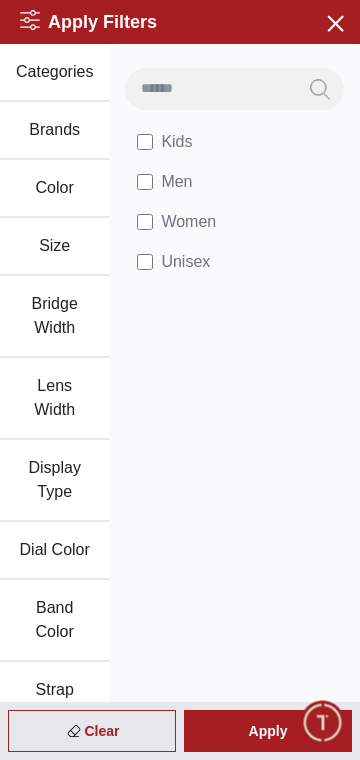 click on "Apply" at bounding box center (268, 731) 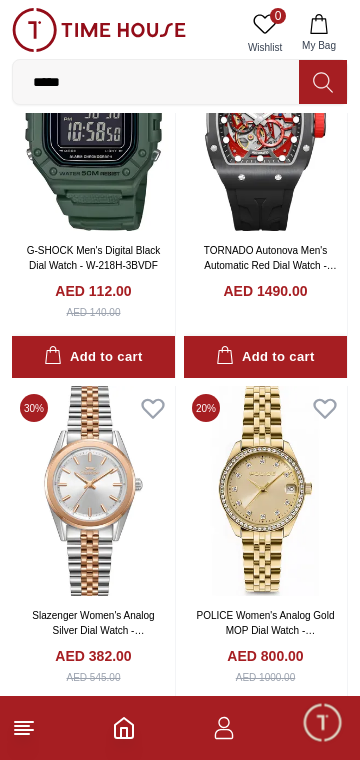 scroll, scrollTop: 0, scrollLeft: 0, axis: both 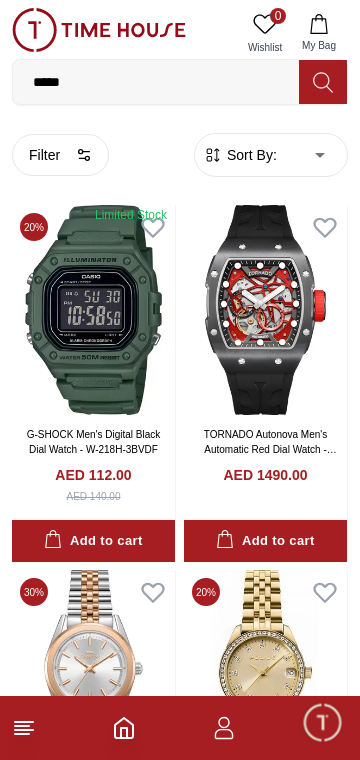 click on "Sort By:" at bounding box center [250, 155] 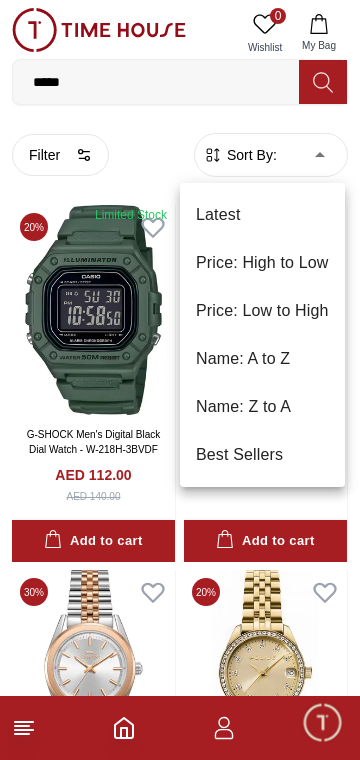 click on "Price: High to Low" at bounding box center (262, 263) 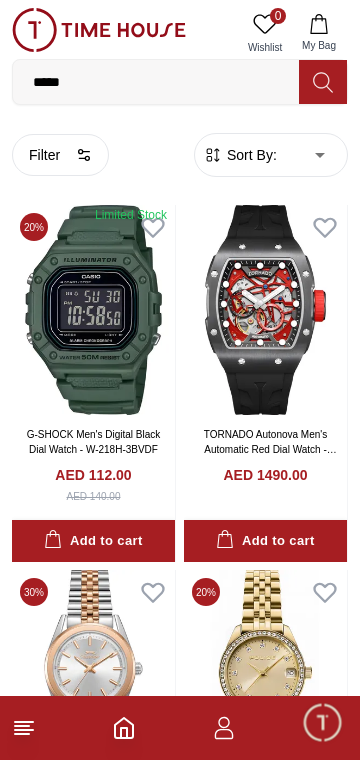 type on "*" 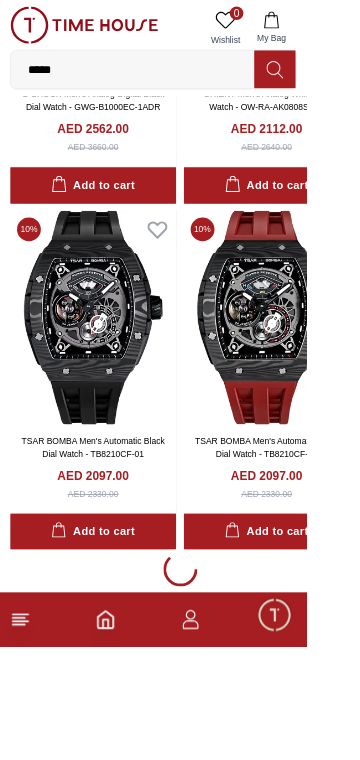 scroll, scrollTop: 3645, scrollLeft: 0, axis: vertical 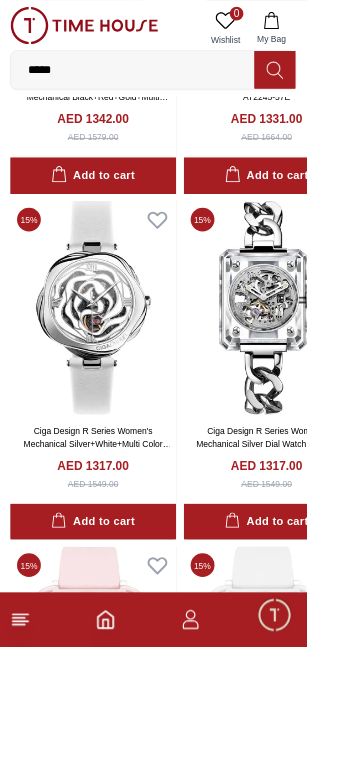 click 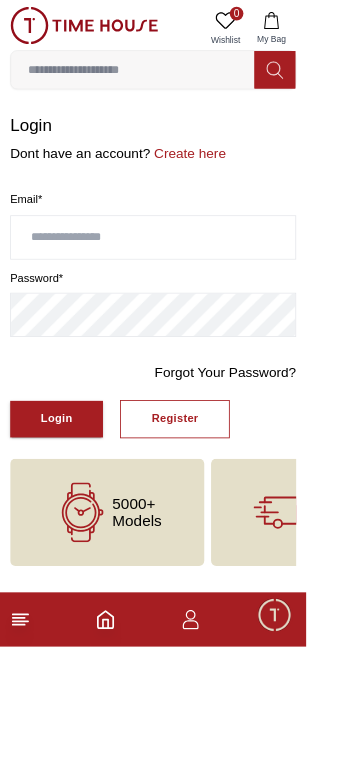 scroll, scrollTop: 0, scrollLeft: 0, axis: both 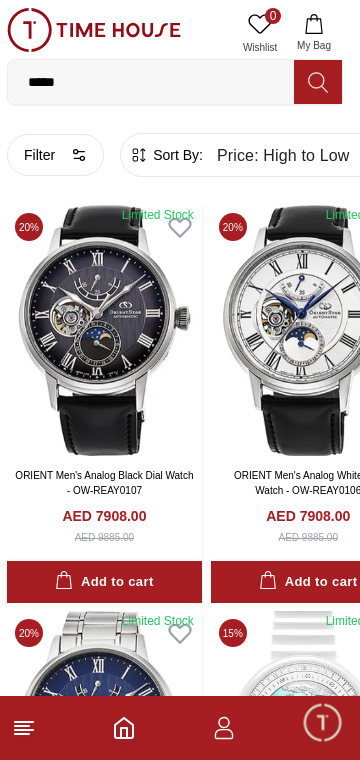 click 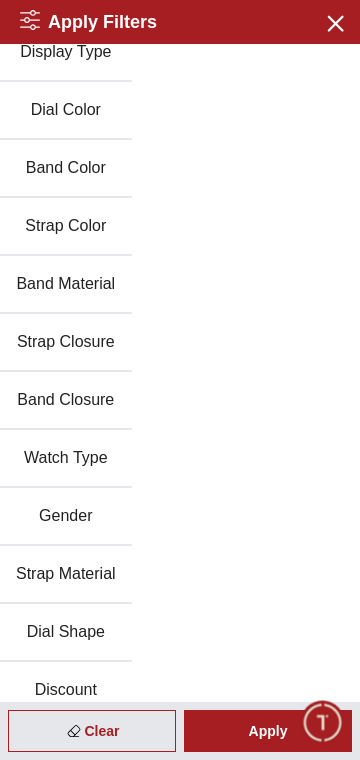 click on "Gender" at bounding box center [66, 517] 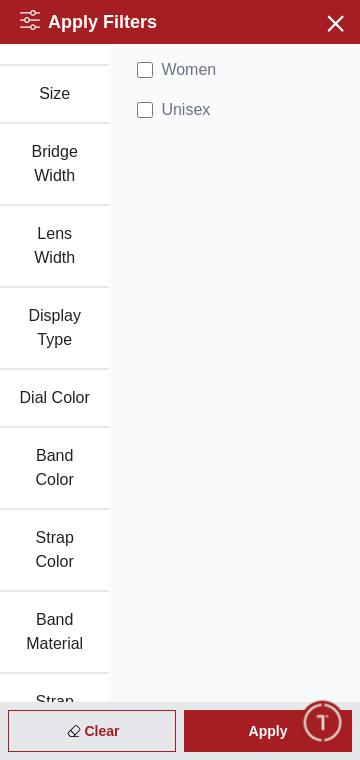 scroll, scrollTop: 0, scrollLeft: 0, axis: both 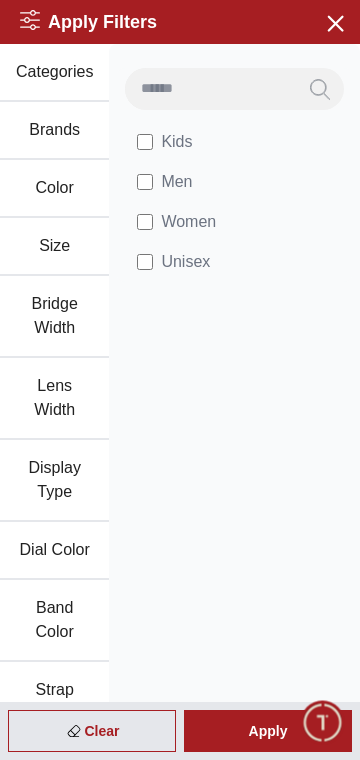 click on "Men" at bounding box center (238, 182) 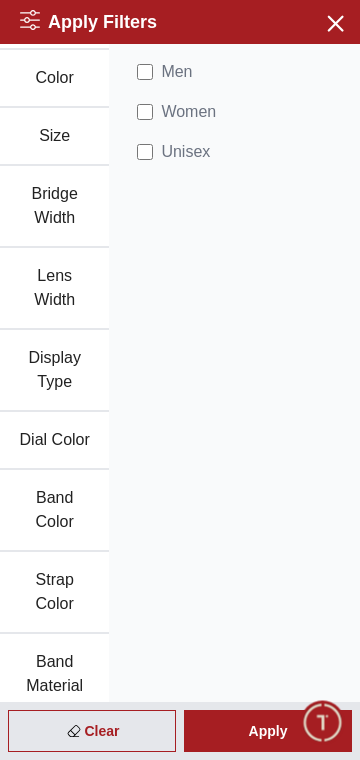 scroll, scrollTop: 0, scrollLeft: 0, axis: both 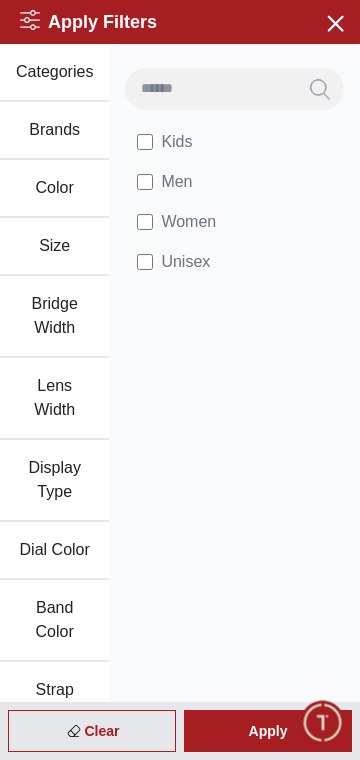 click on "Apply" at bounding box center (268, 731) 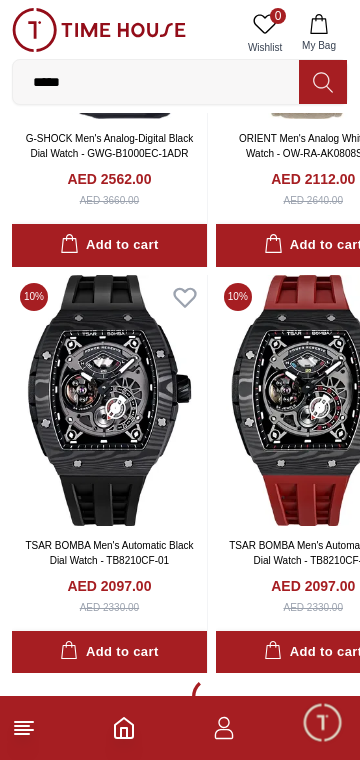 scroll, scrollTop: 3778, scrollLeft: 0, axis: vertical 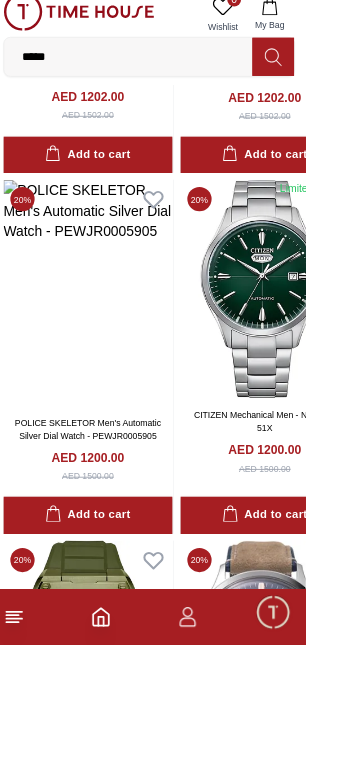 click at bounding box center (109, 354) 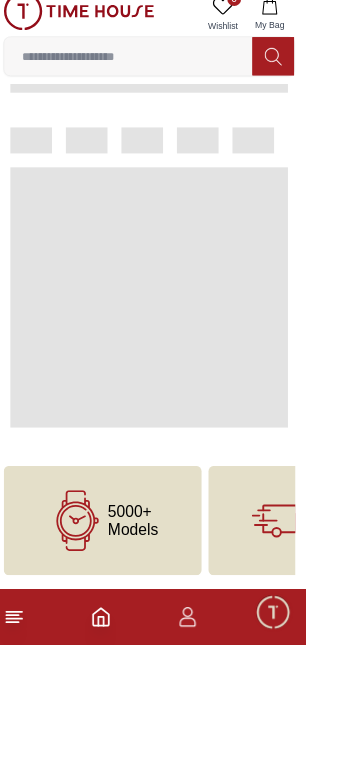 scroll, scrollTop: 0, scrollLeft: 0, axis: both 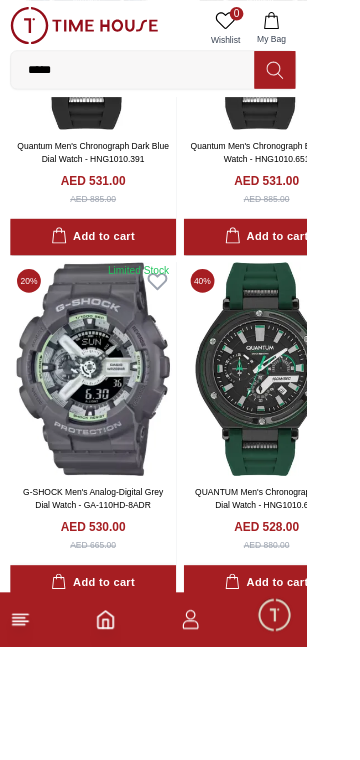 click at bounding box center [313, 433] 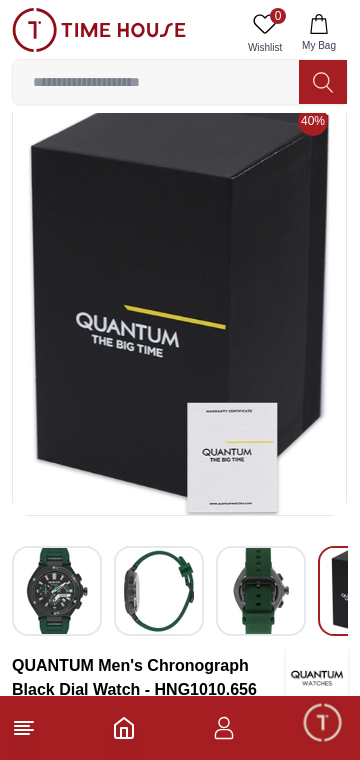 scroll, scrollTop: 44, scrollLeft: 0, axis: vertical 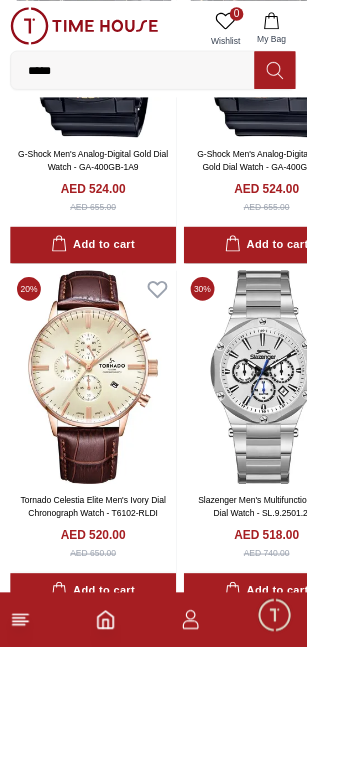 click at bounding box center (99, 30) 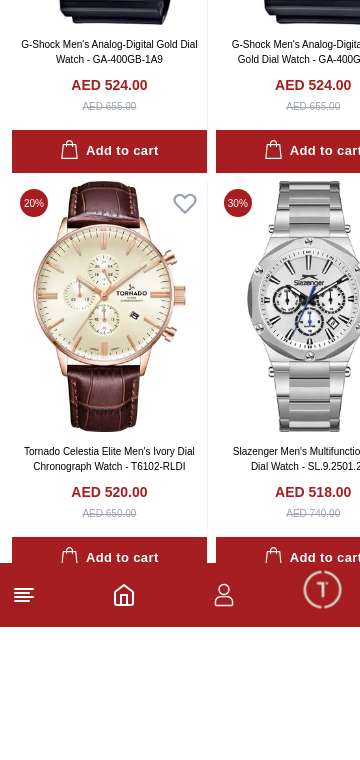 scroll, scrollTop: 96256, scrollLeft: 0, axis: vertical 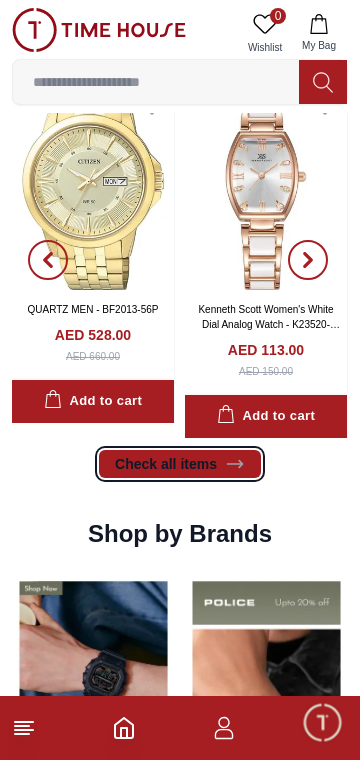 click 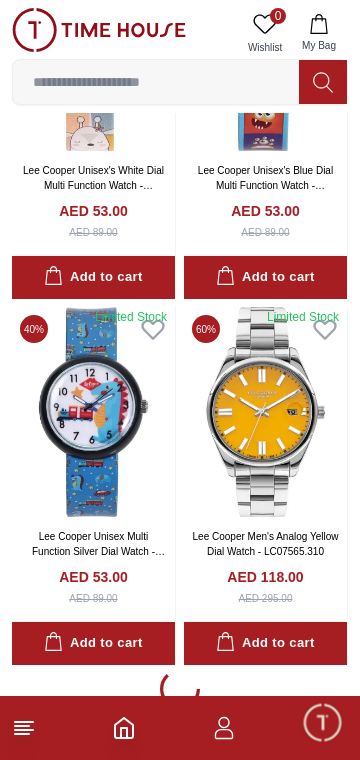 scroll, scrollTop: 3372, scrollLeft: 0, axis: vertical 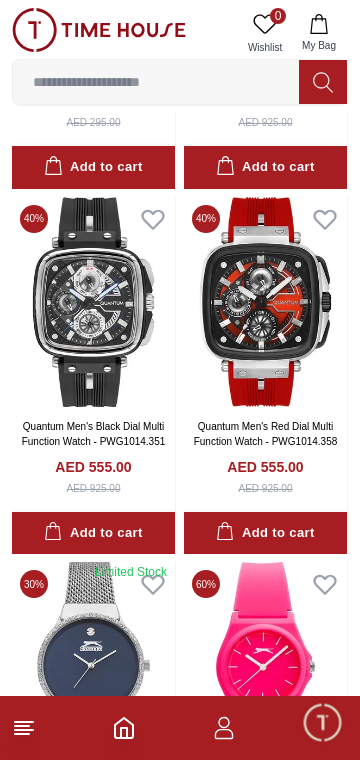 click at bounding box center [265, 302] 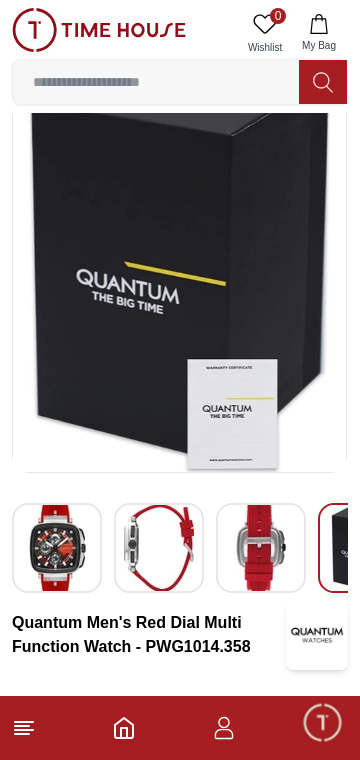 scroll, scrollTop: 83, scrollLeft: 0, axis: vertical 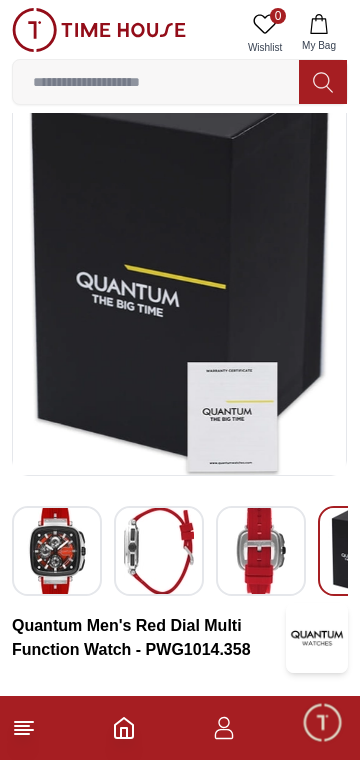 click at bounding box center [261, 551] 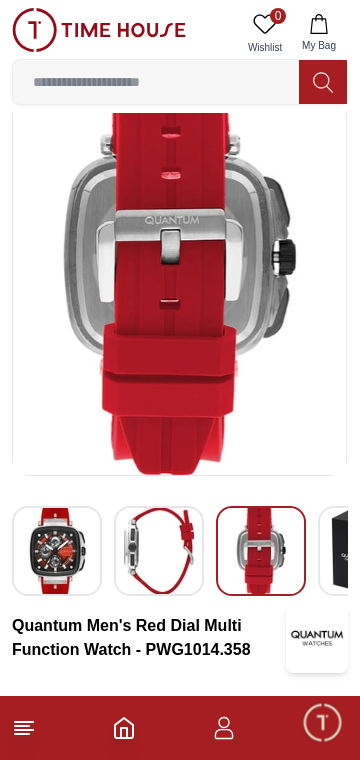 click at bounding box center [159, 551] 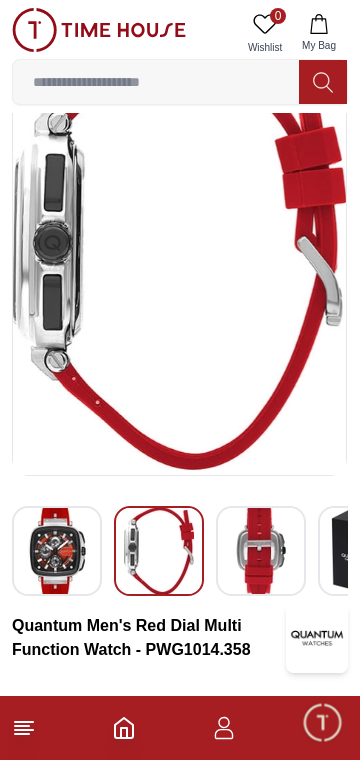 click at bounding box center (57, 551) 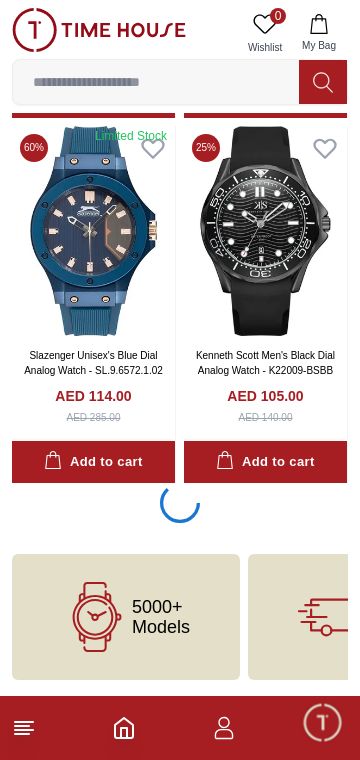 scroll, scrollTop: 7023, scrollLeft: 0, axis: vertical 